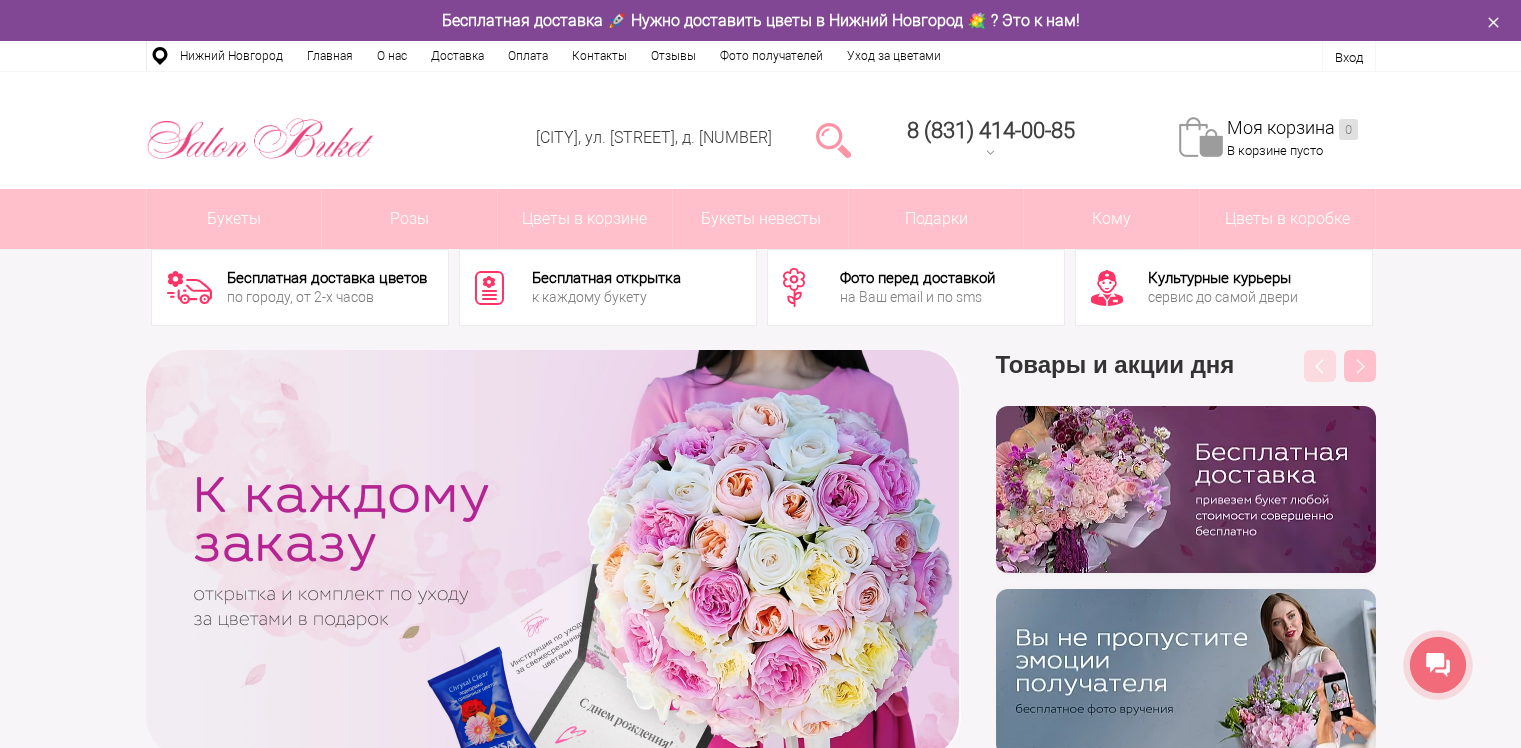 scroll, scrollTop: 0, scrollLeft: 0, axis: both 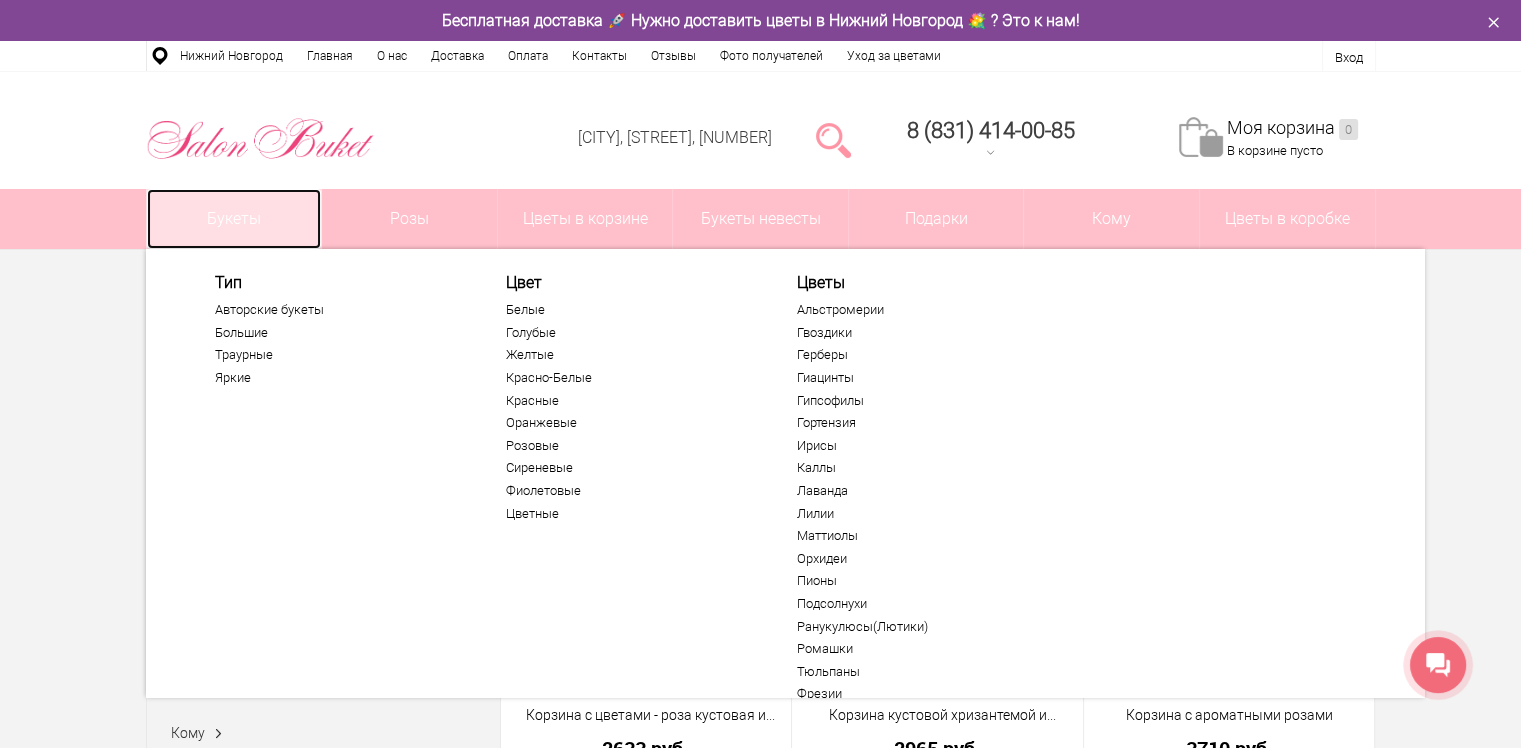 click on "Букеты" at bounding box center (234, 219) 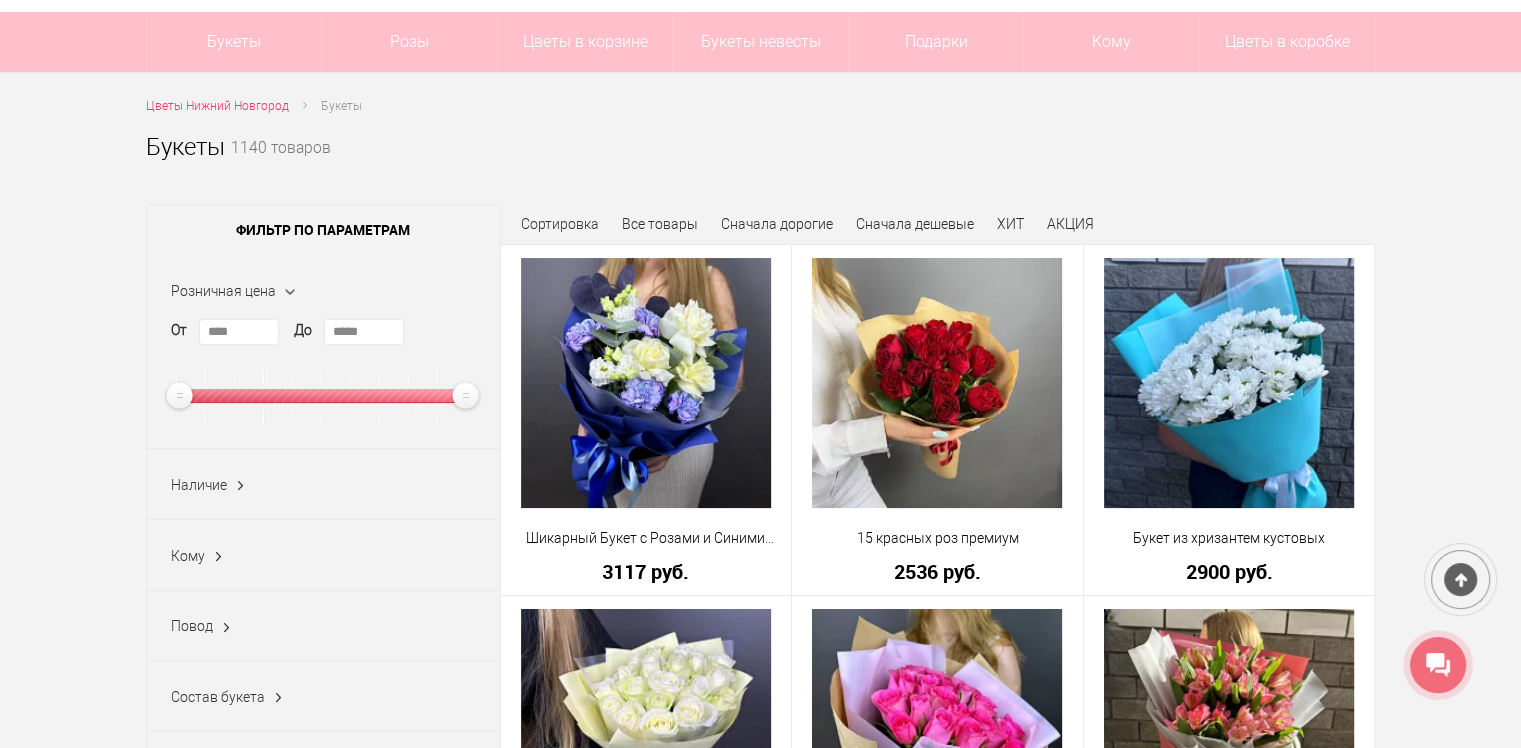 scroll, scrollTop: 200, scrollLeft: 0, axis: vertical 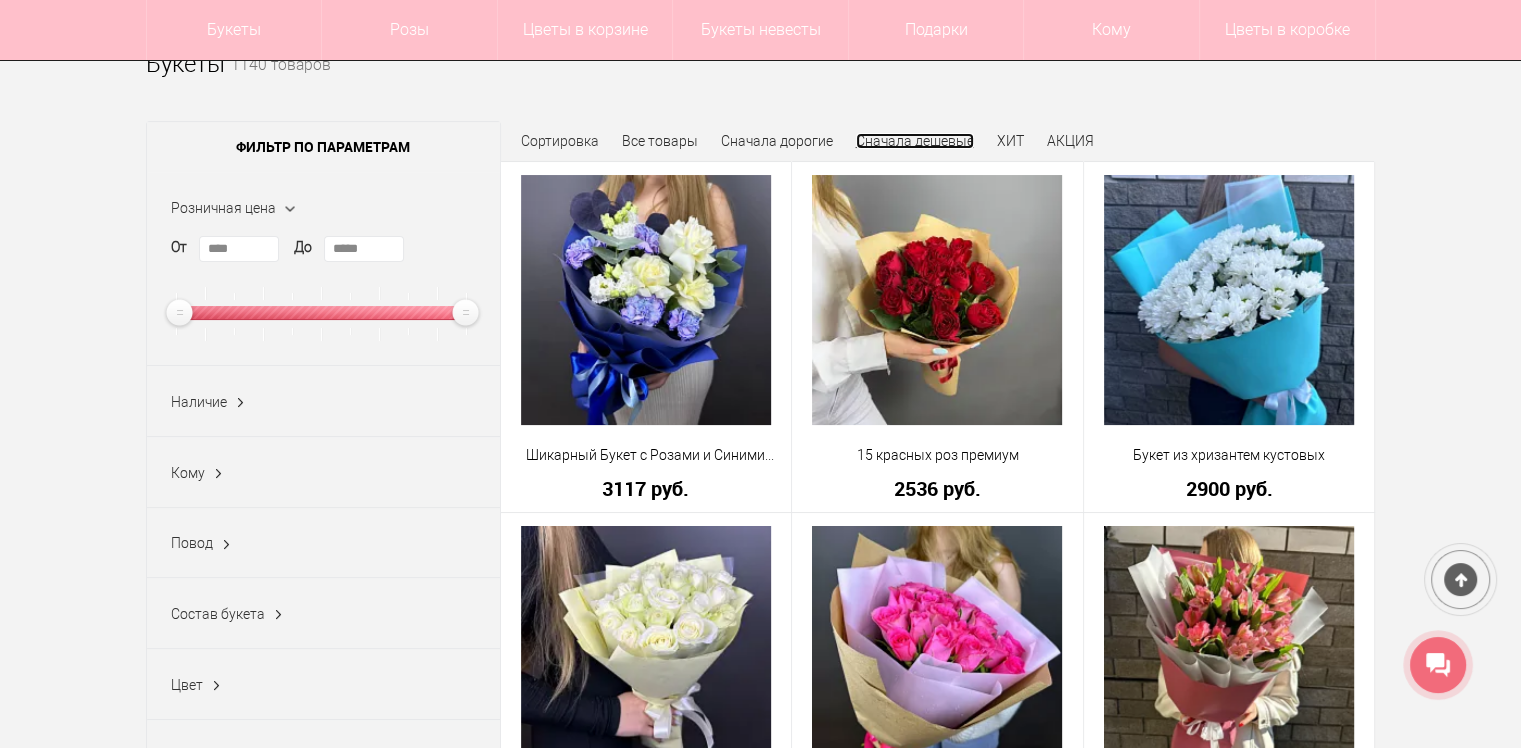 drag, startPoint x: 922, startPoint y: 139, endPoint x: 1036, endPoint y: 140, distance: 114.00439 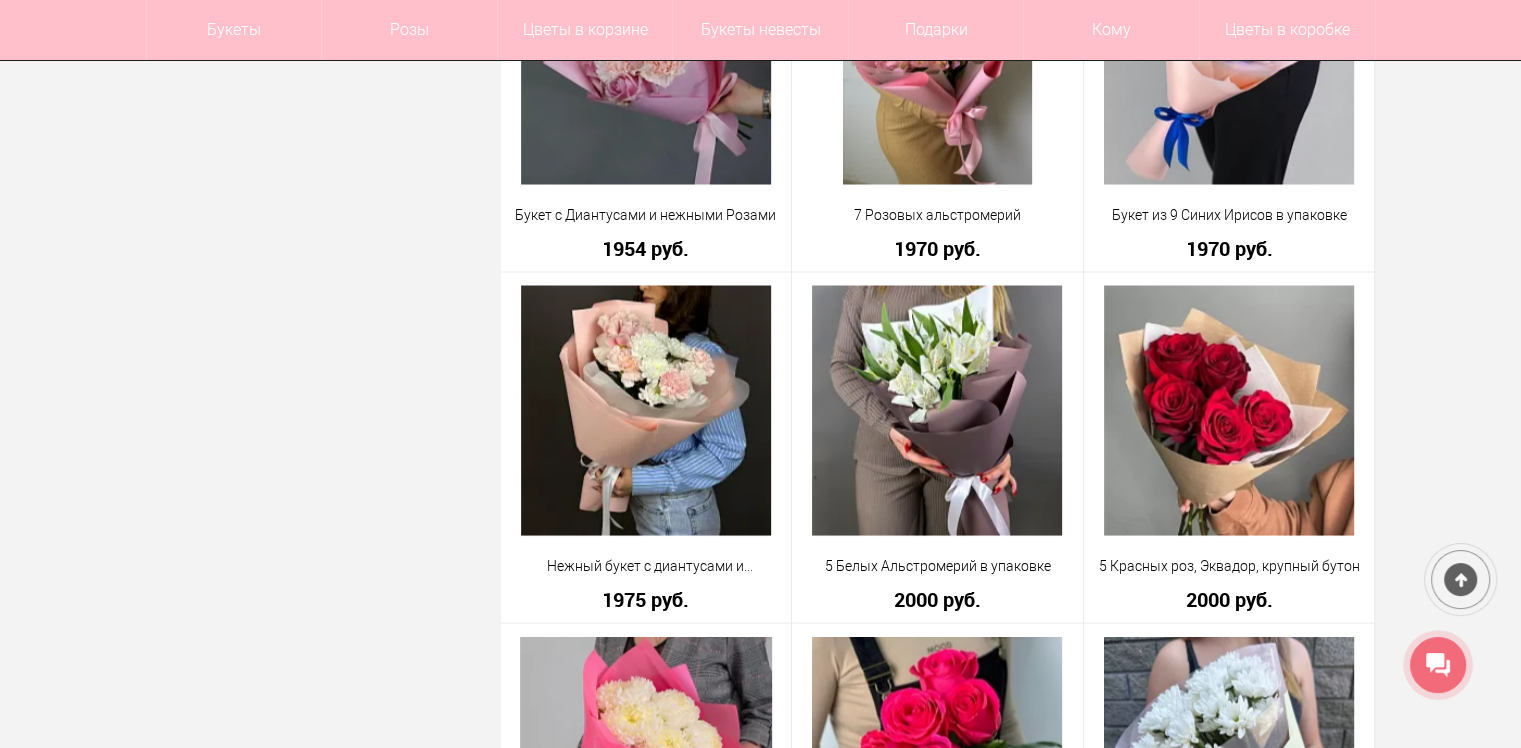 scroll, scrollTop: 3700, scrollLeft: 0, axis: vertical 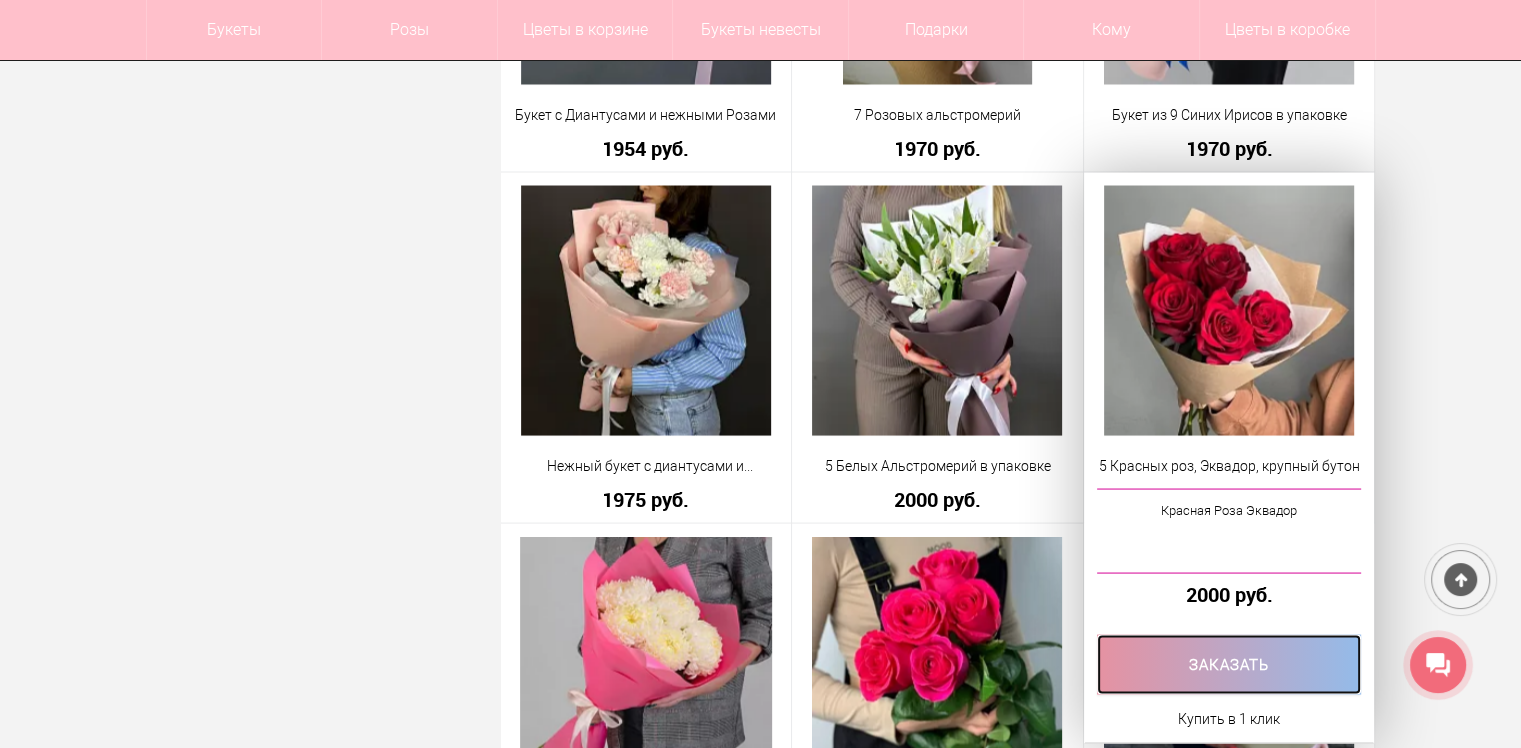 click at bounding box center [1229, 664] 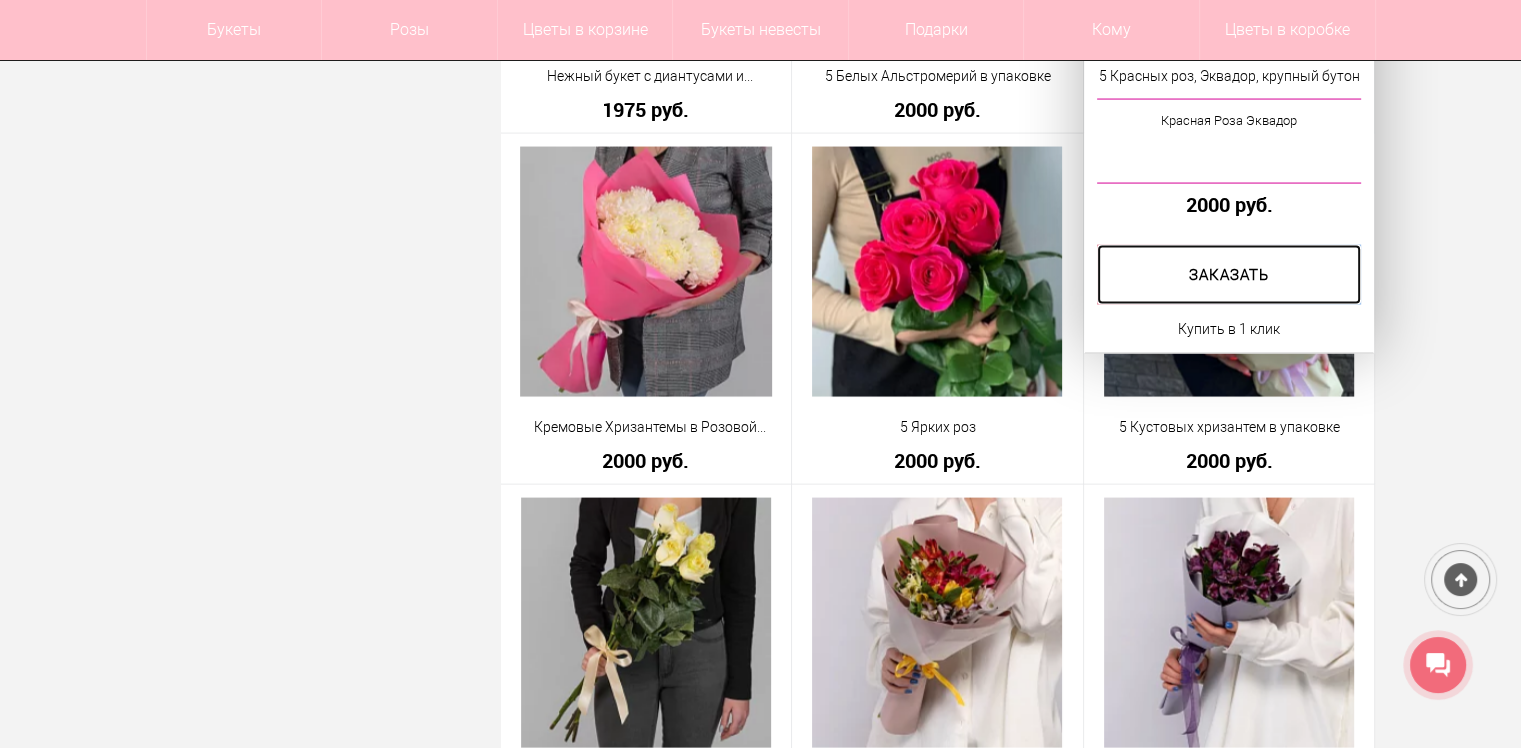scroll, scrollTop: 4100, scrollLeft: 0, axis: vertical 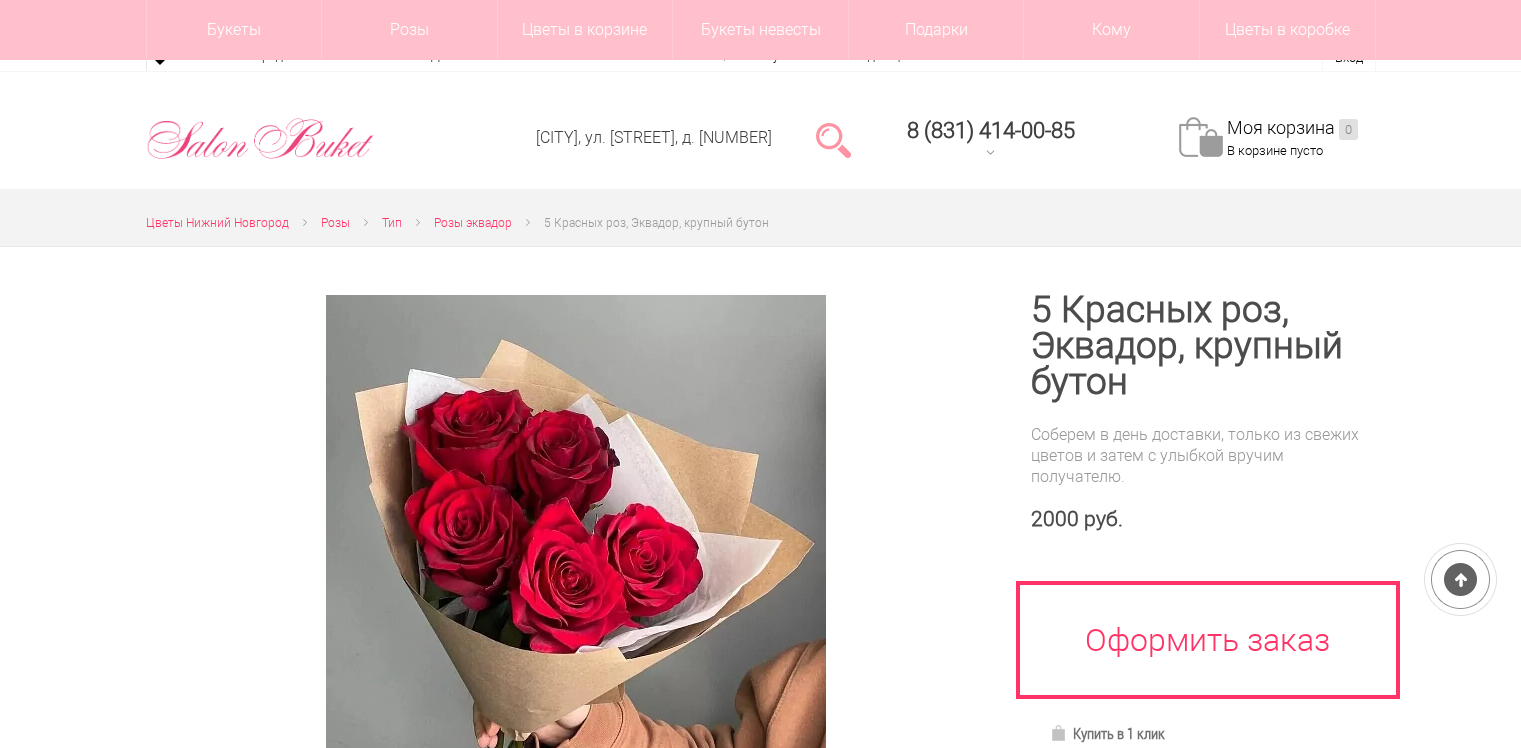 click on "Доставка" at bounding box center [317, 1002] 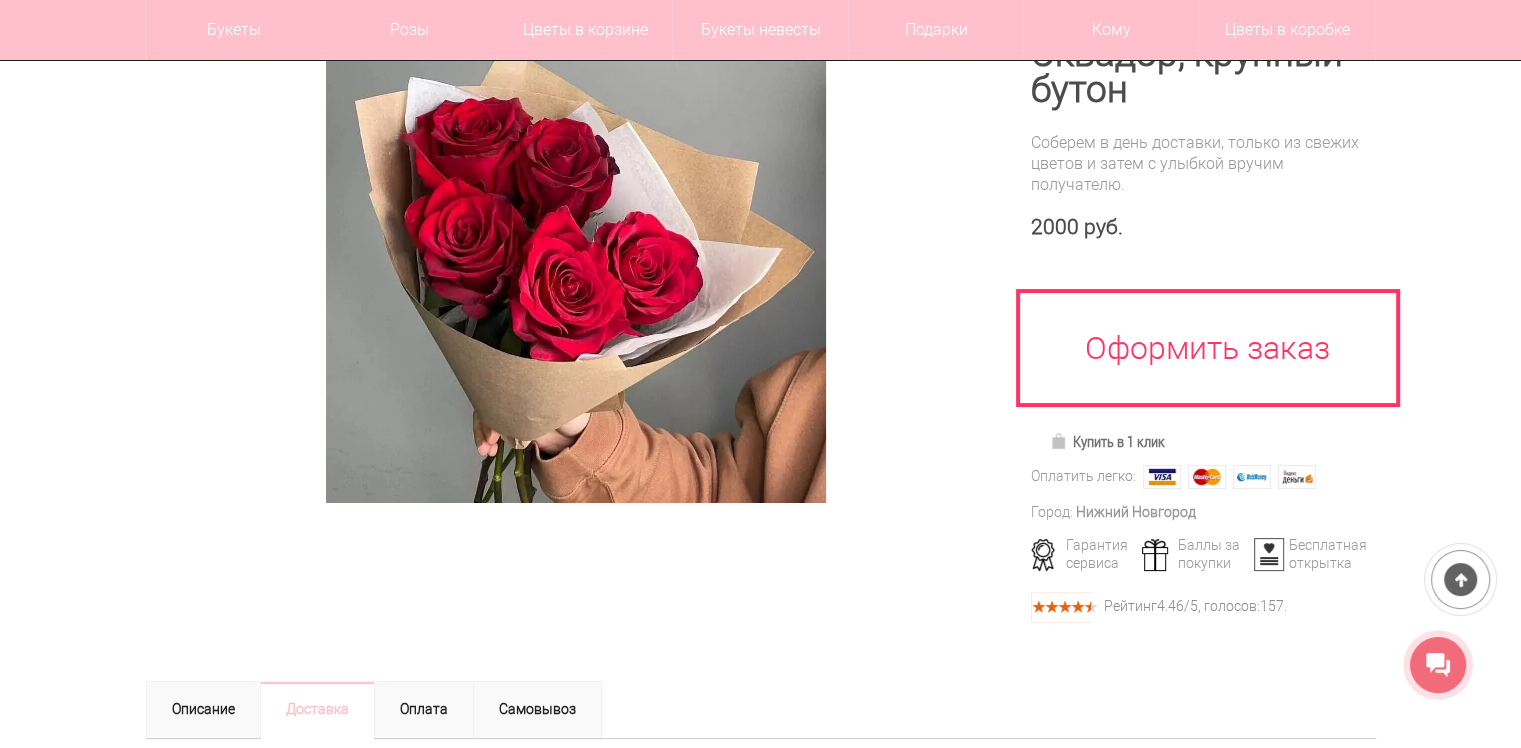 scroll, scrollTop: 300, scrollLeft: 0, axis: vertical 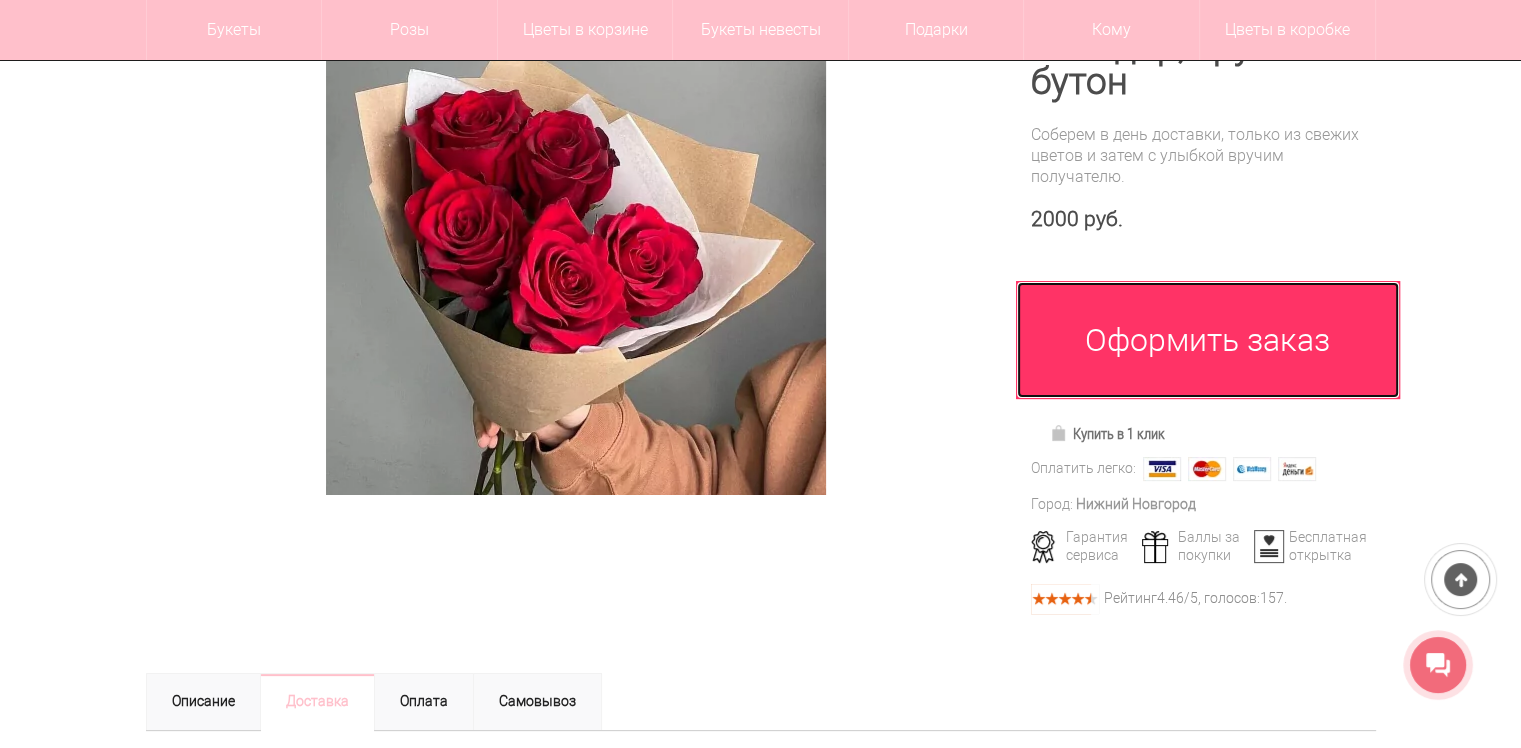 click on "Оформить заказ" at bounding box center (1208, 340) 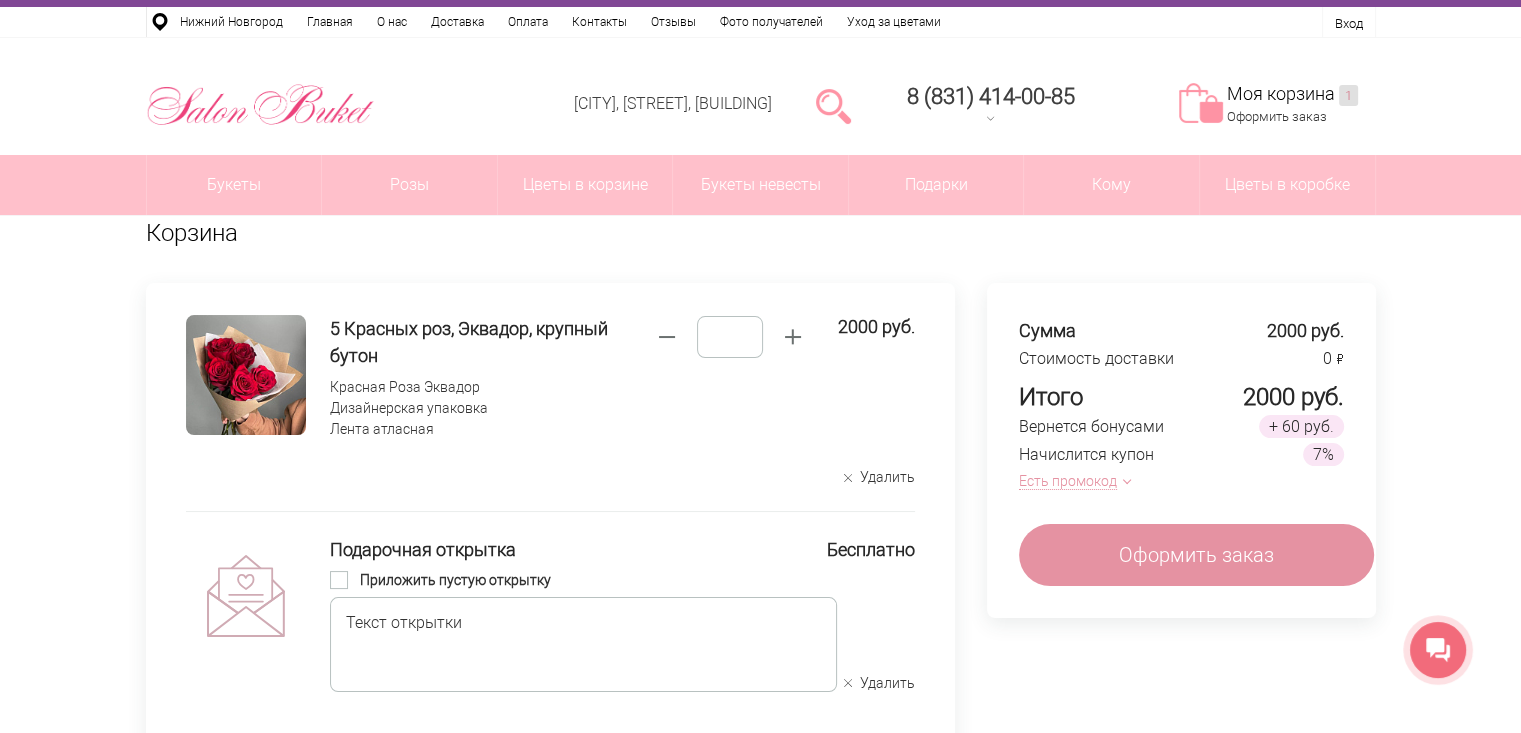 scroll, scrollTop: 0, scrollLeft: 0, axis: both 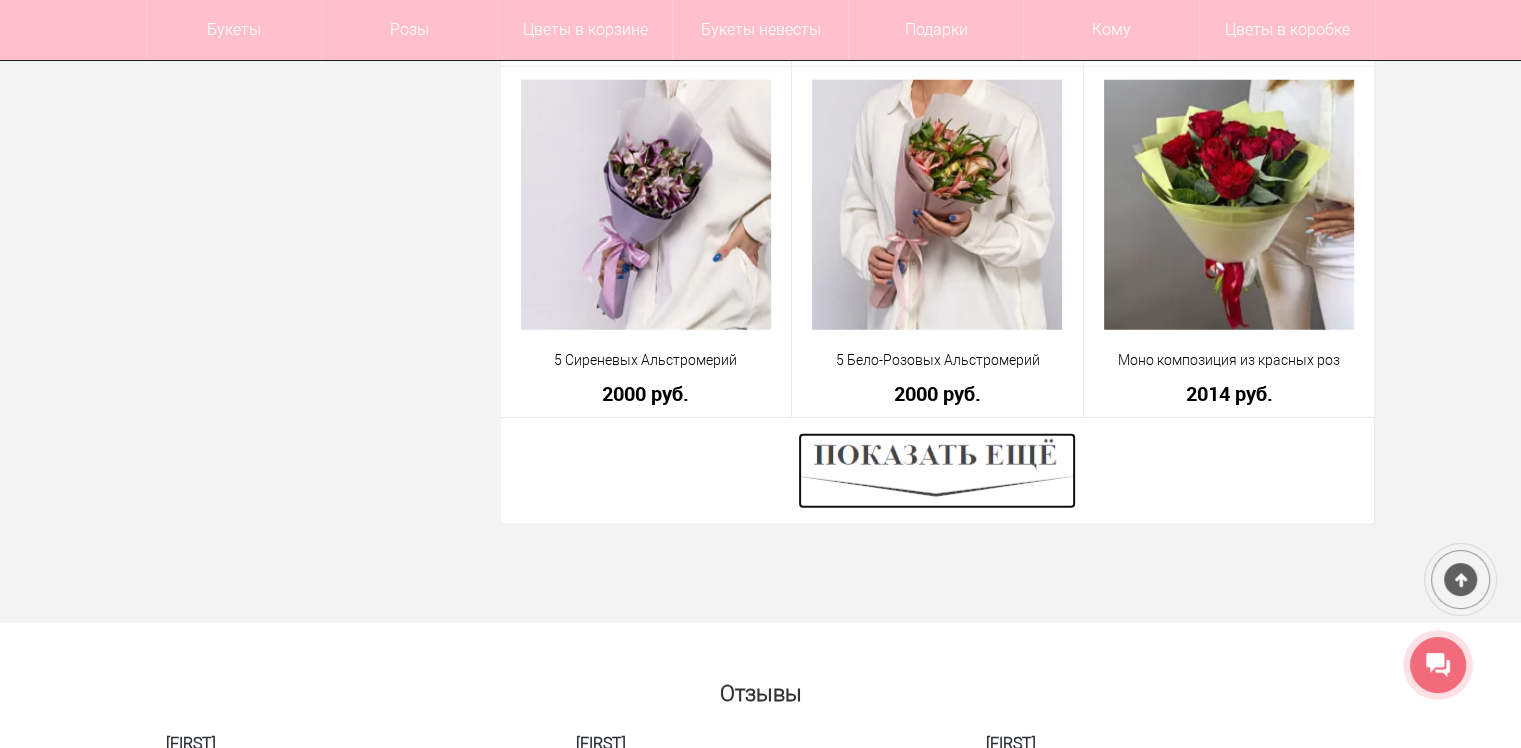 click at bounding box center (937, 471) 